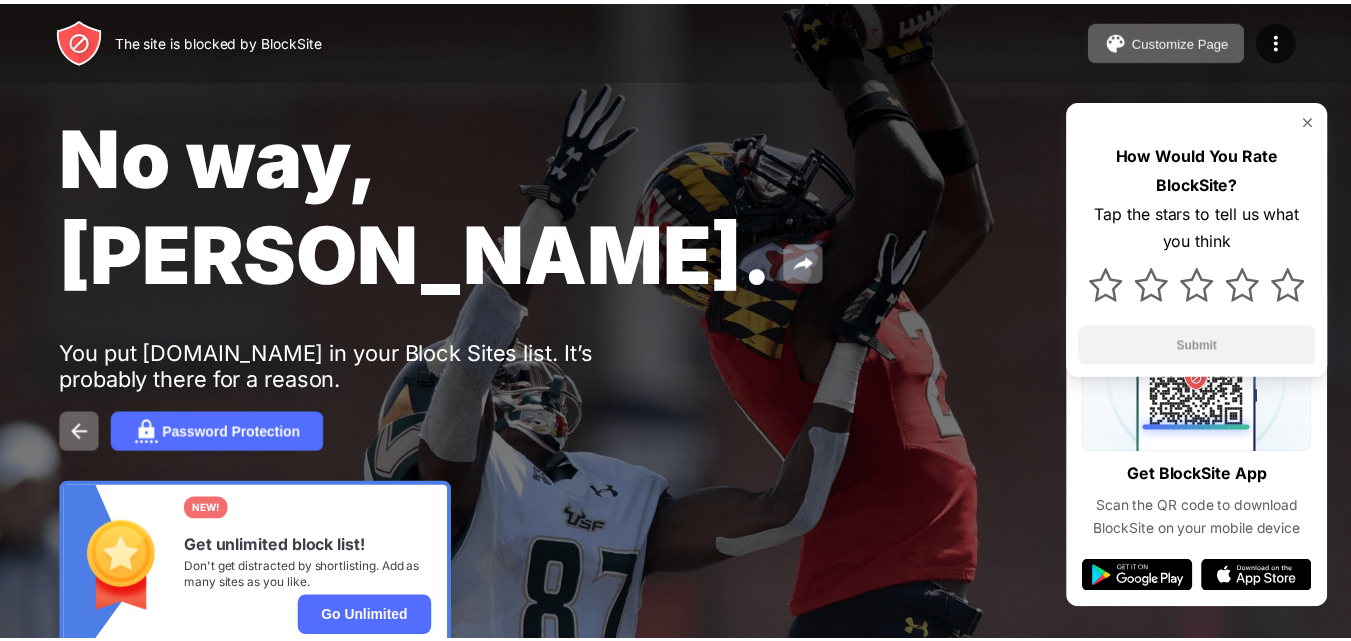 scroll, scrollTop: 0, scrollLeft: 0, axis: both 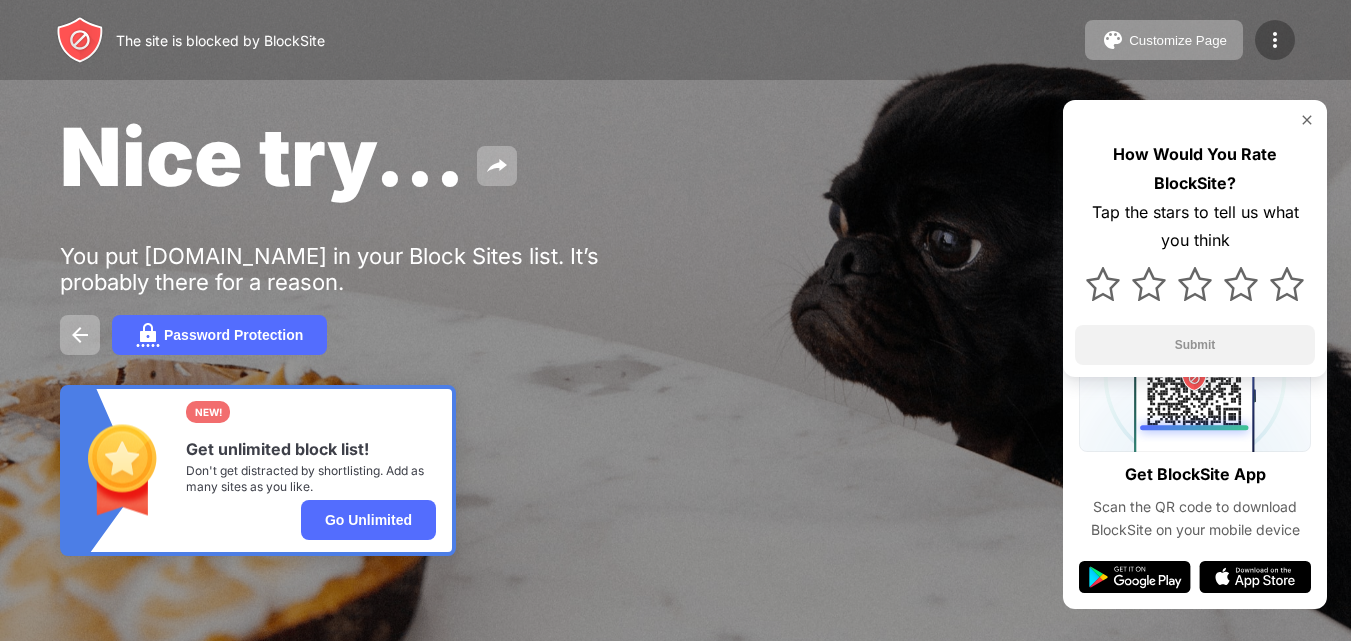 click at bounding box center (1275, 40) 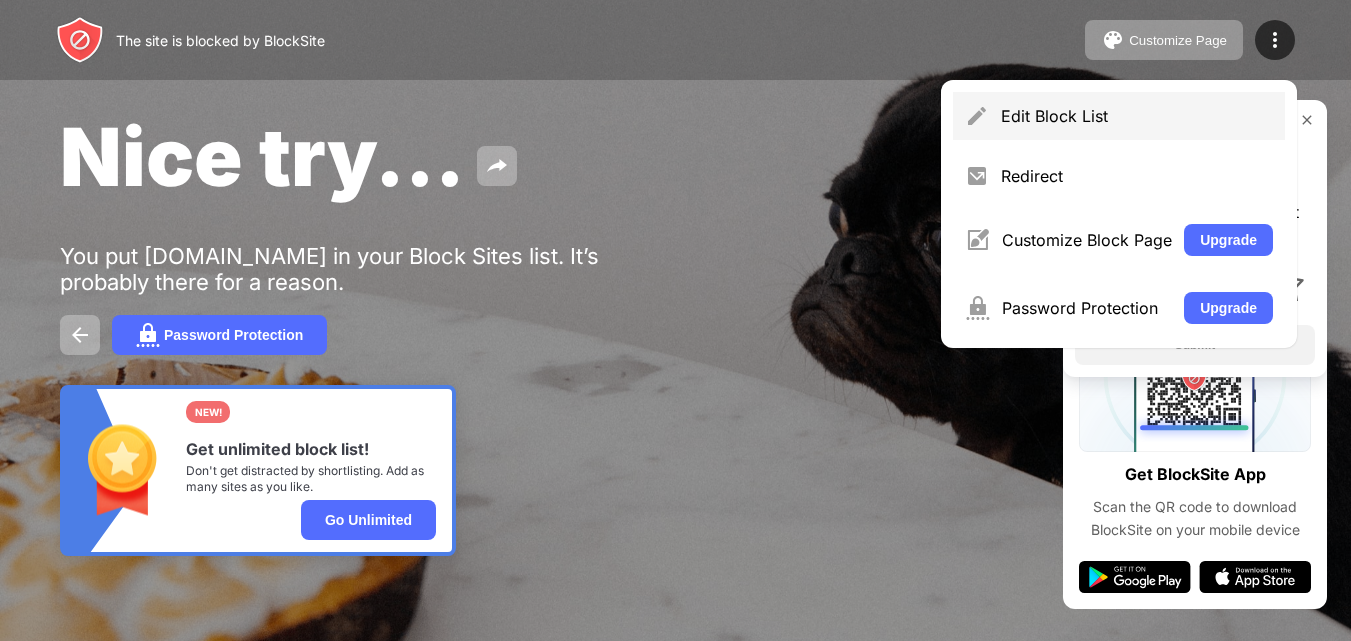 click on "Edit Block List" at bounding box center (1119, 116) 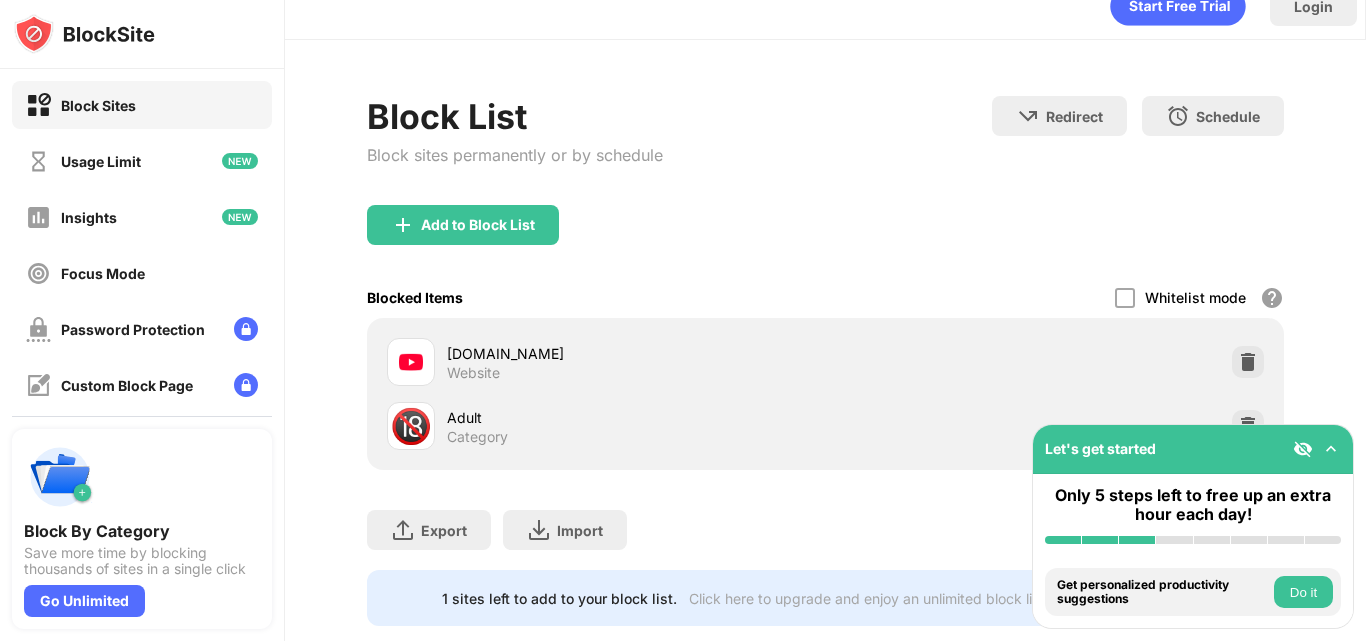 scroll, scrollTop: 85, scrollLeft: 0, axis: vertical 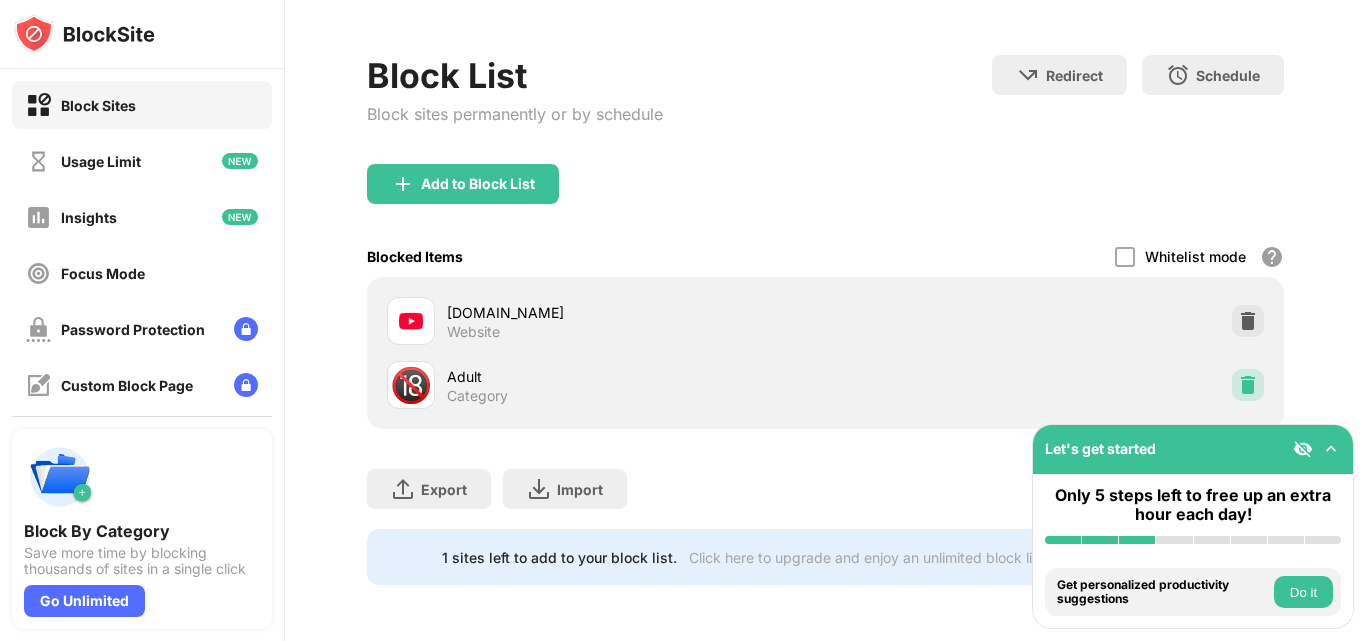 click at bounding box center [1248, 385] 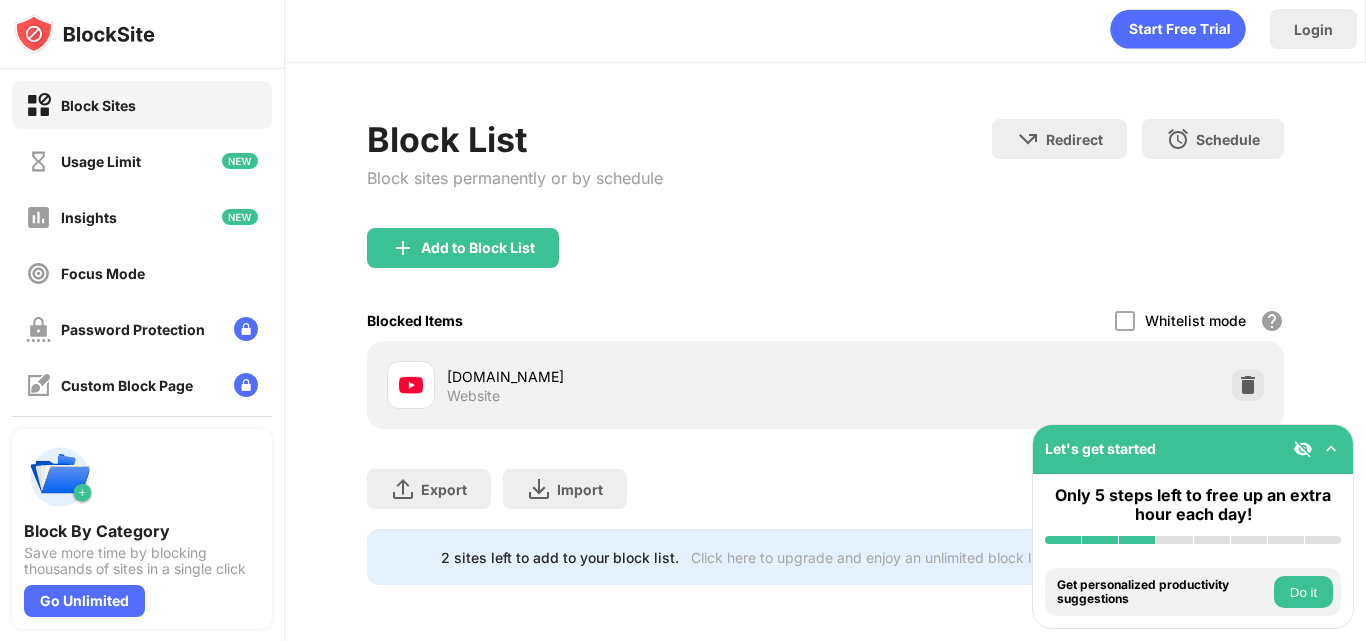 click on "youtube.com Website" at bounding box center [825, 385] 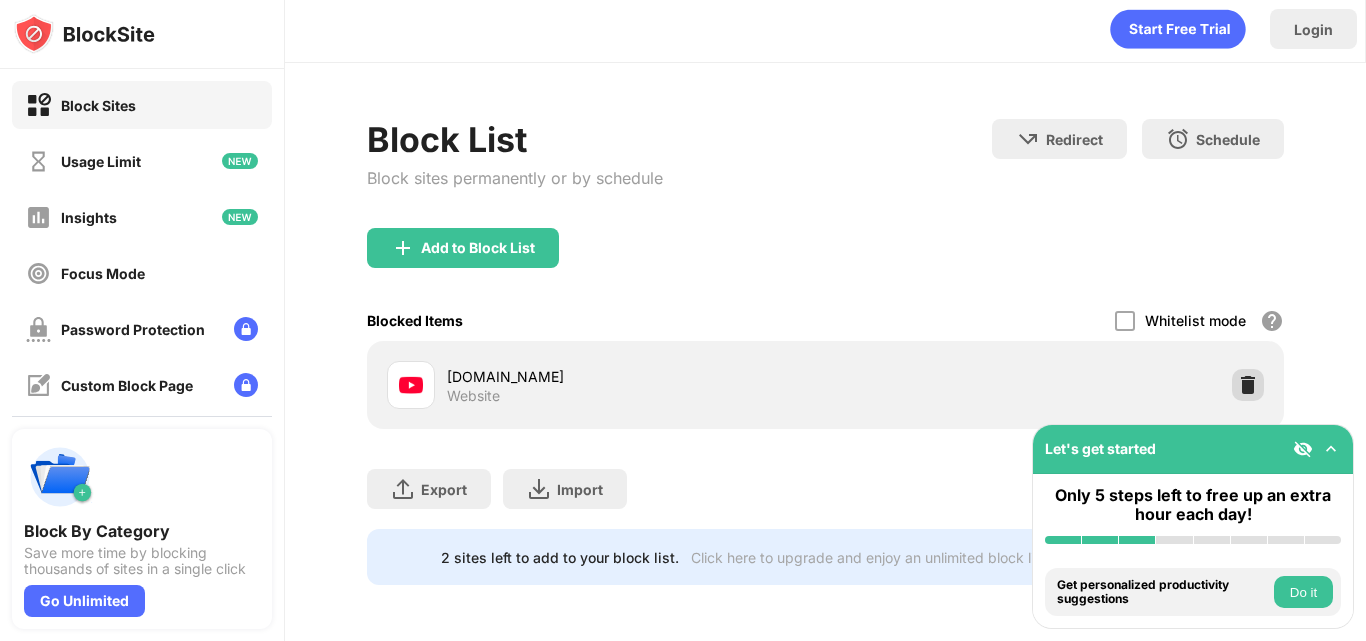 click at bounding box center [1248, 385] 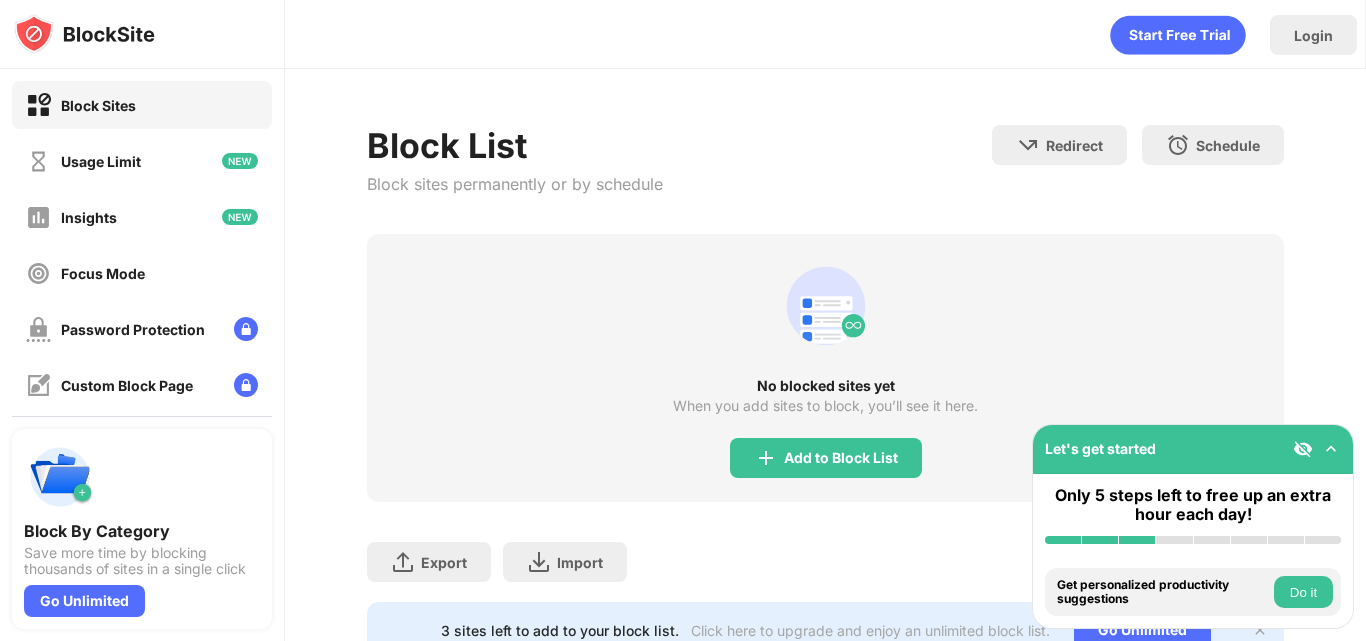 scroll, scrollTop: 88, scrollLeft: 0, axis: vertical 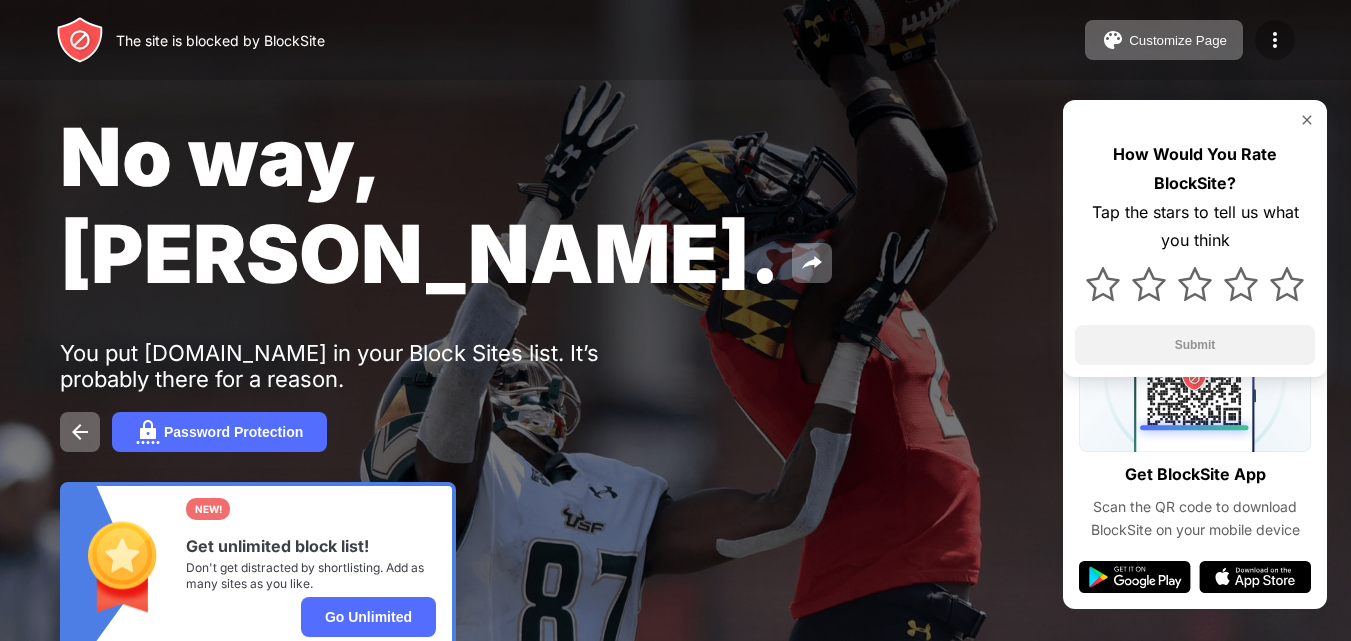 click at bounding box center (1275, 40) 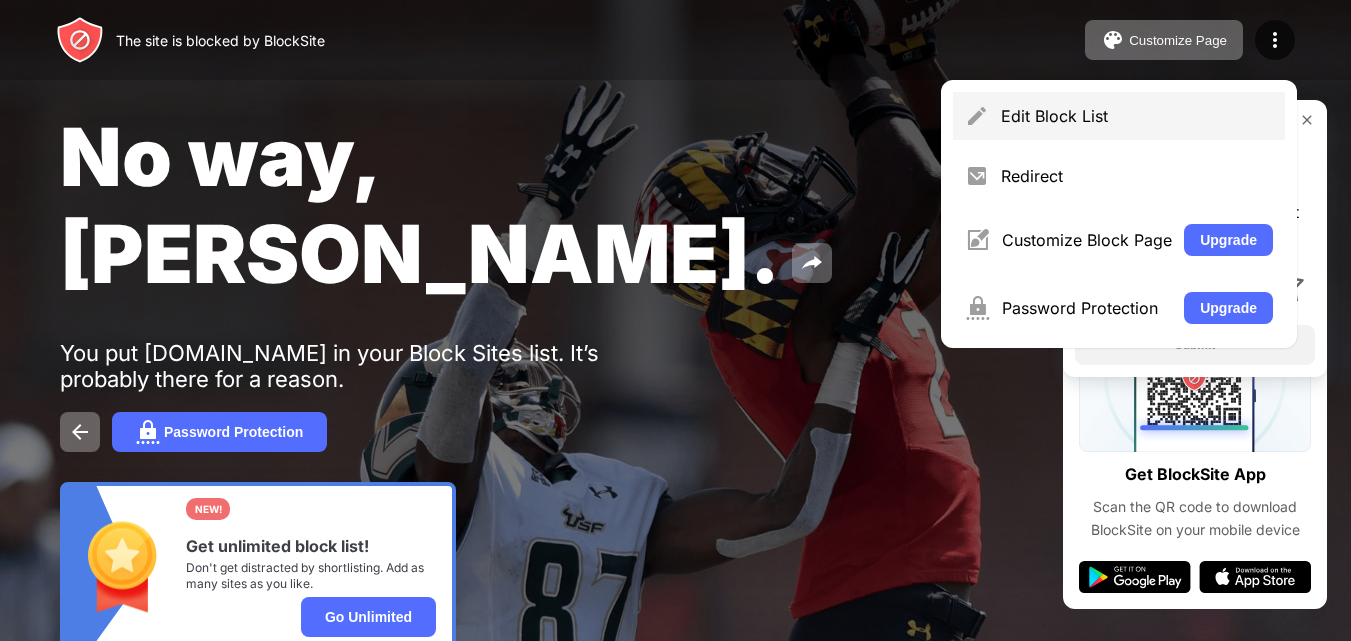 click on "Edit Block List" at bounding box center (1119, 116) 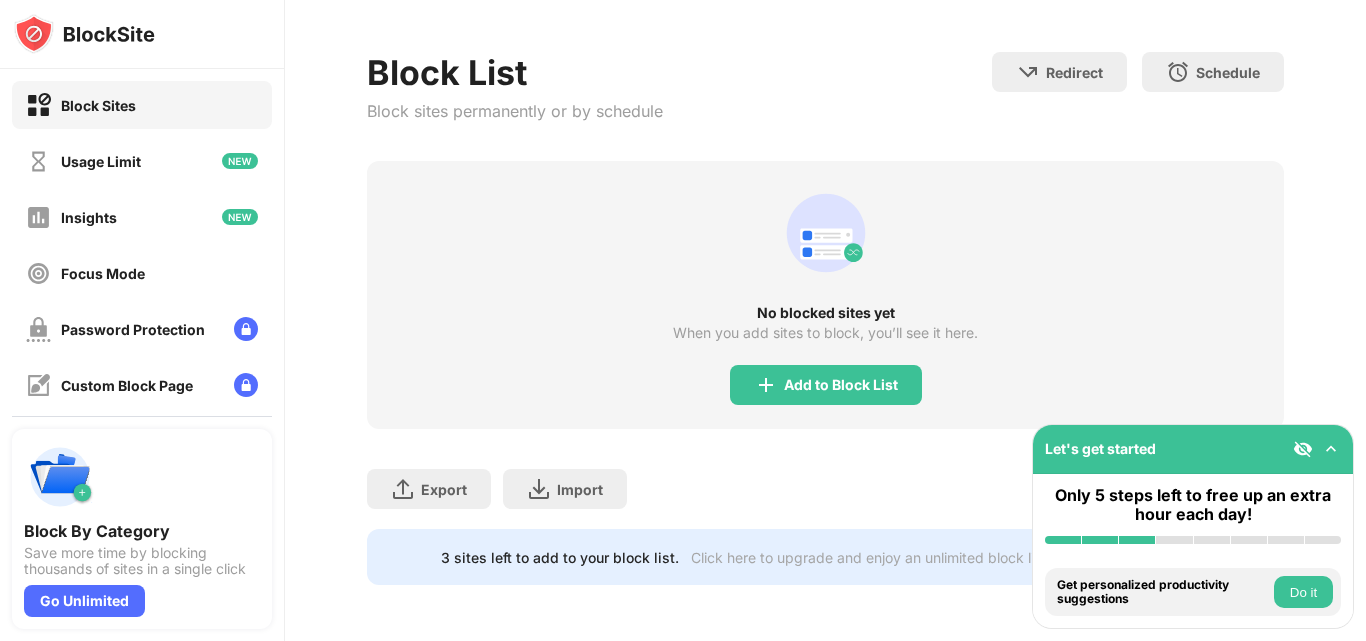 scroll, scrollTop: 88, scrollLeft: 0, axis: vertical 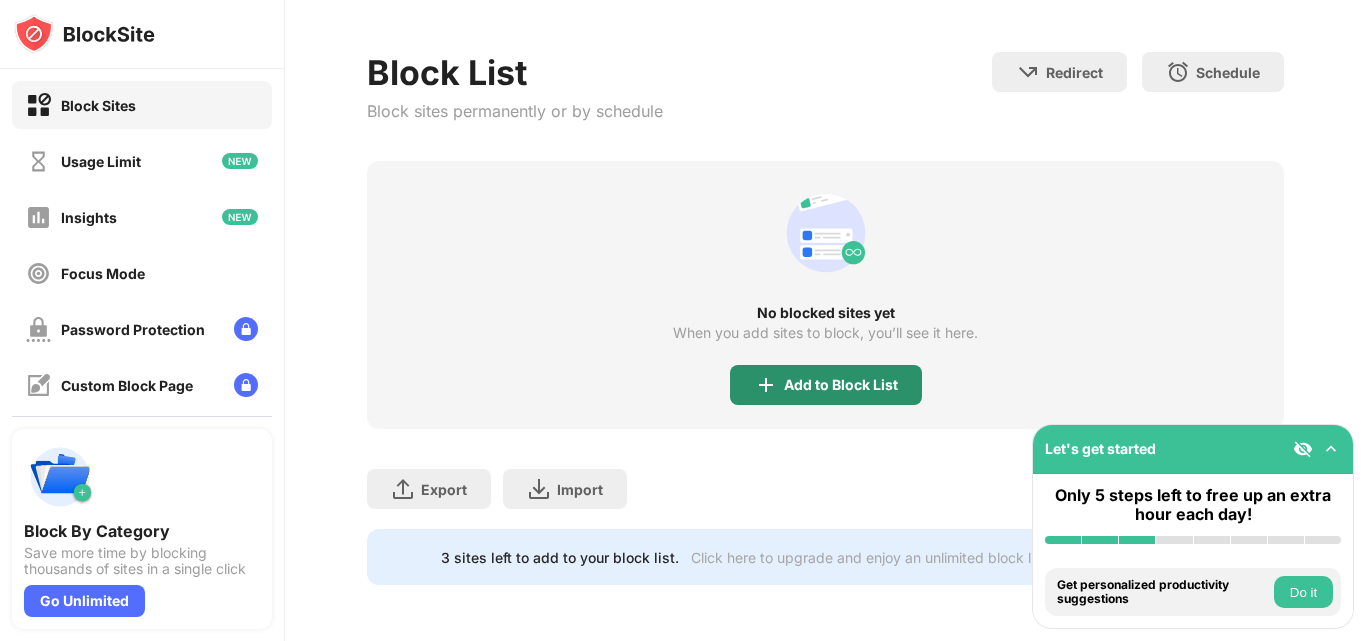 click on "Add to Block List" at bounding box center (841, 385) 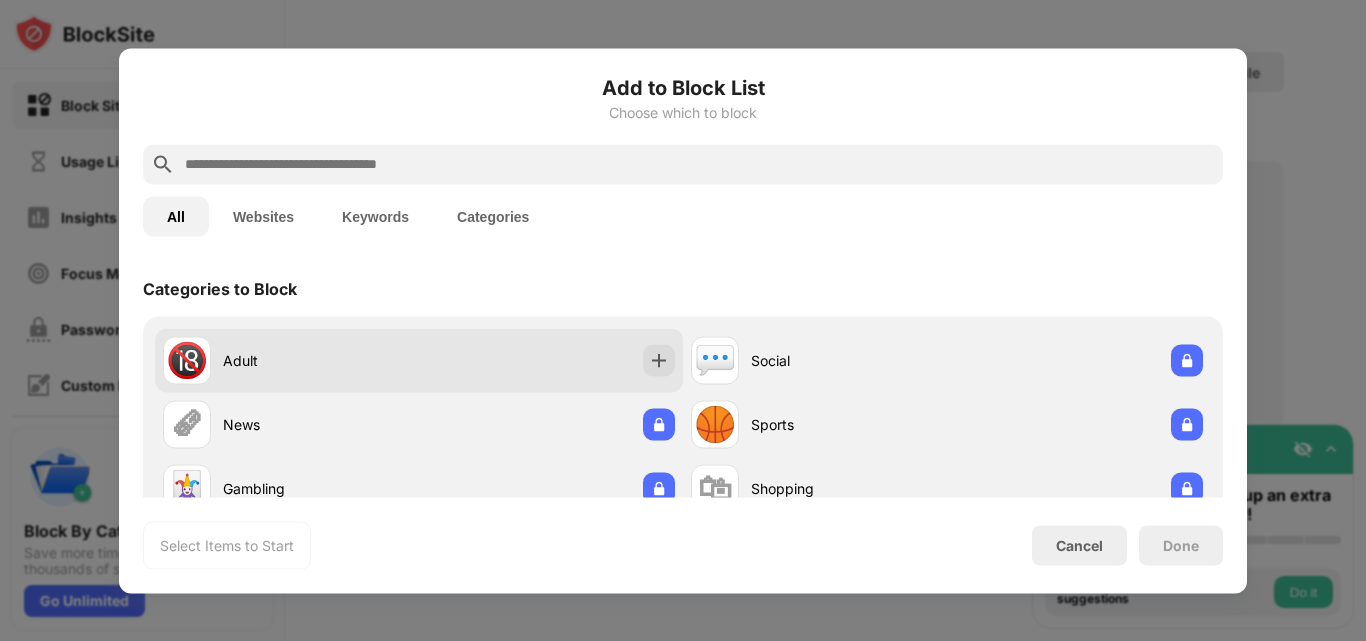 click on "🔞 Adult" at bounding box center (419, 360) 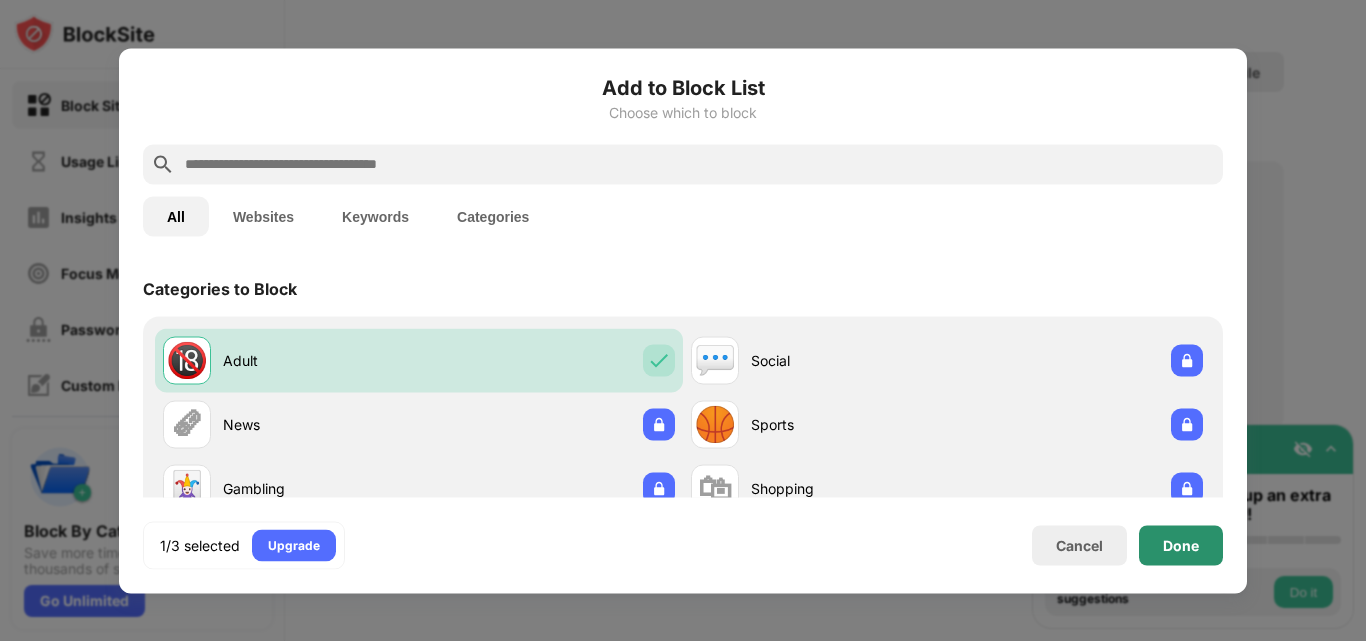 click on "Done" at bounding box center [1181, 545] 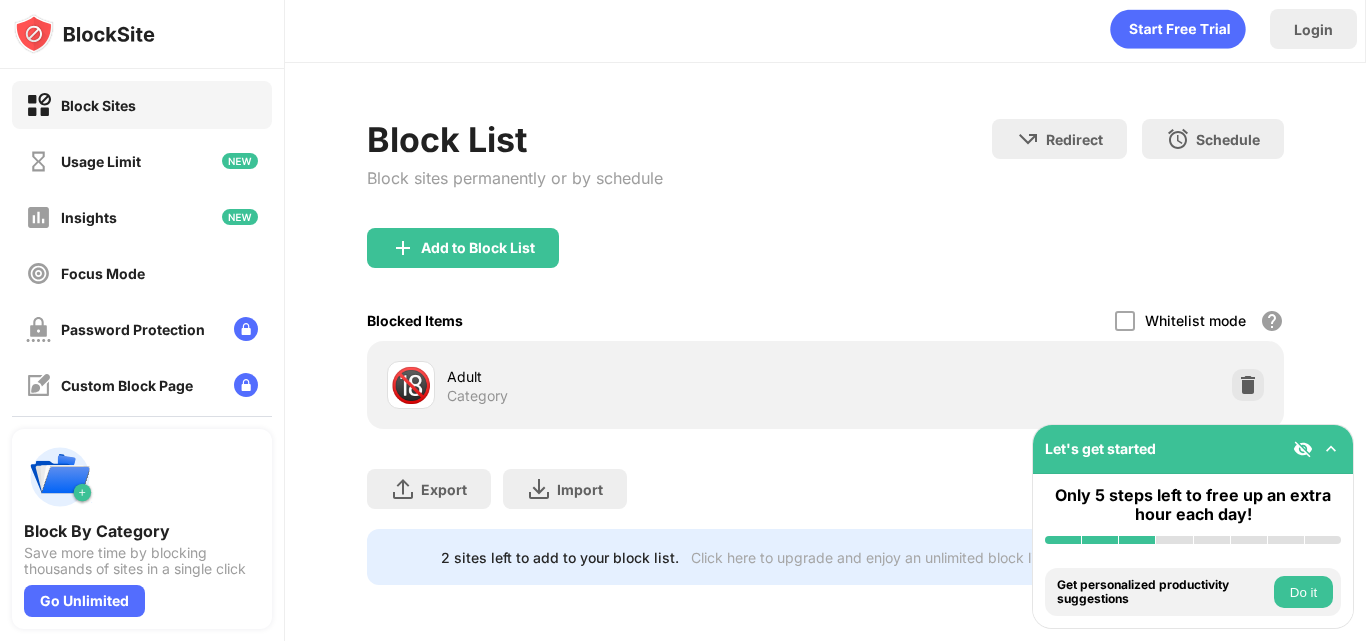 scroll, scrollTop: 21, scrollLeft: 0, axis: vertical 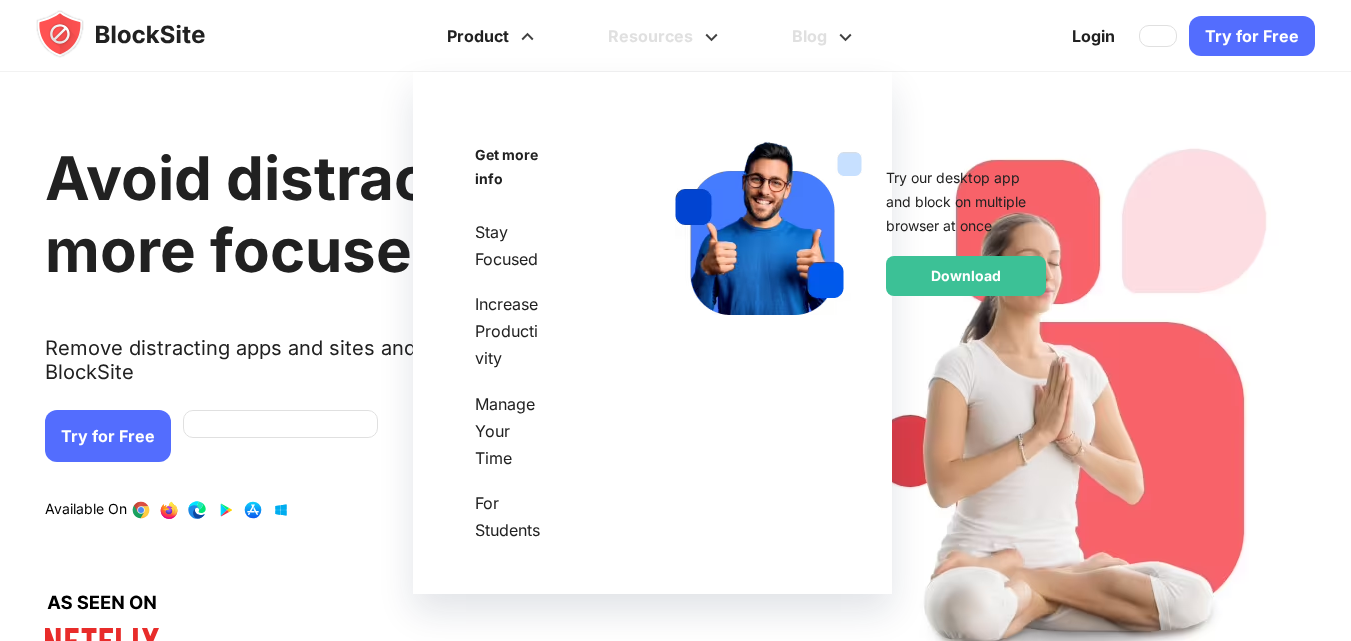 click at bounding box center (527, 30) 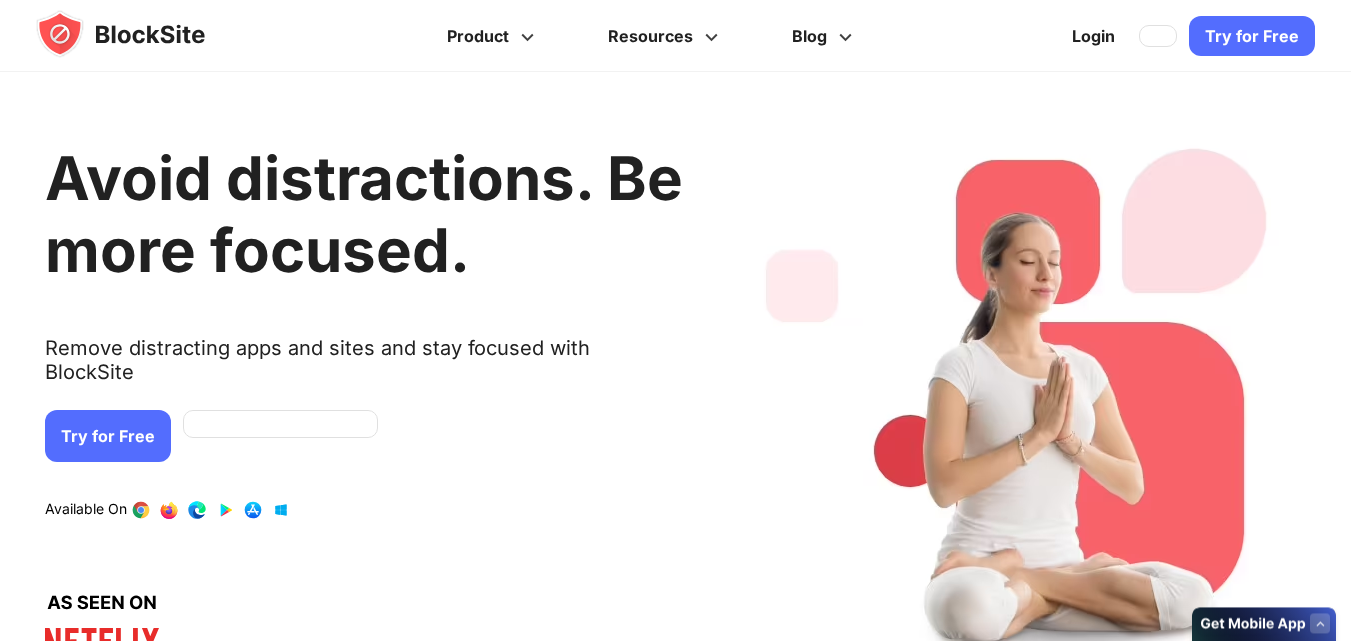 click on "Try for Free" at bounding box center (1252, 36) 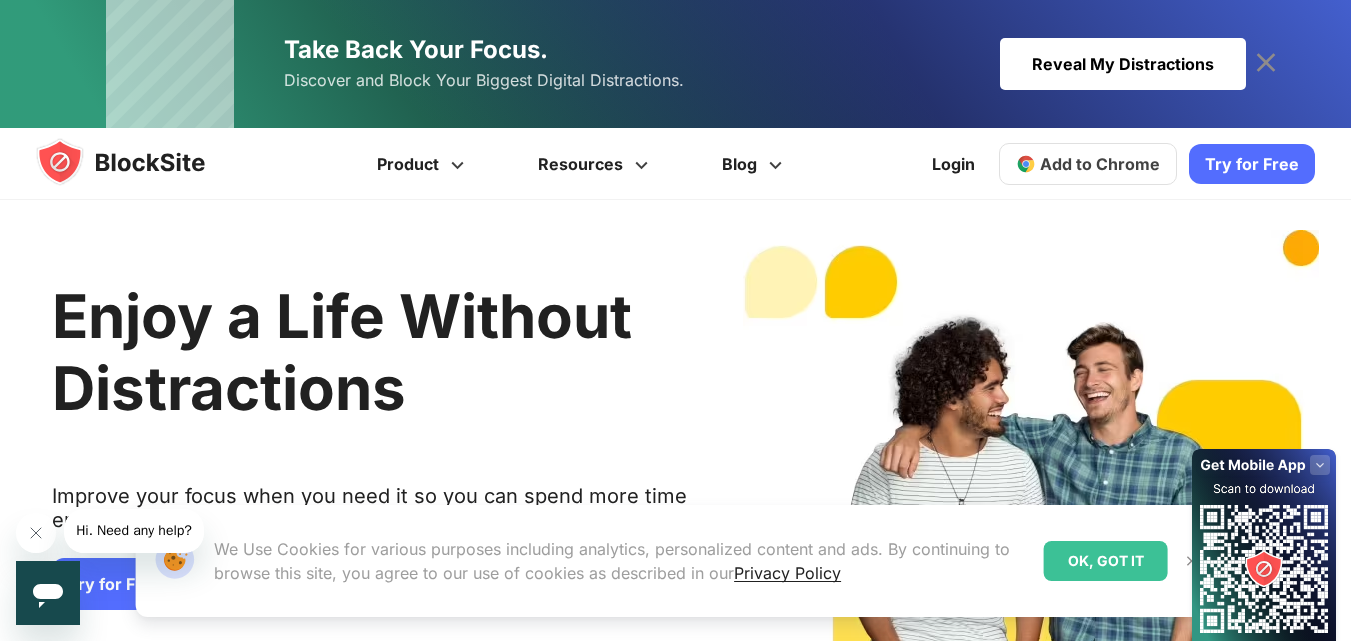 scroll, scrollTop: 0, scrollLeft: 0, axis: both 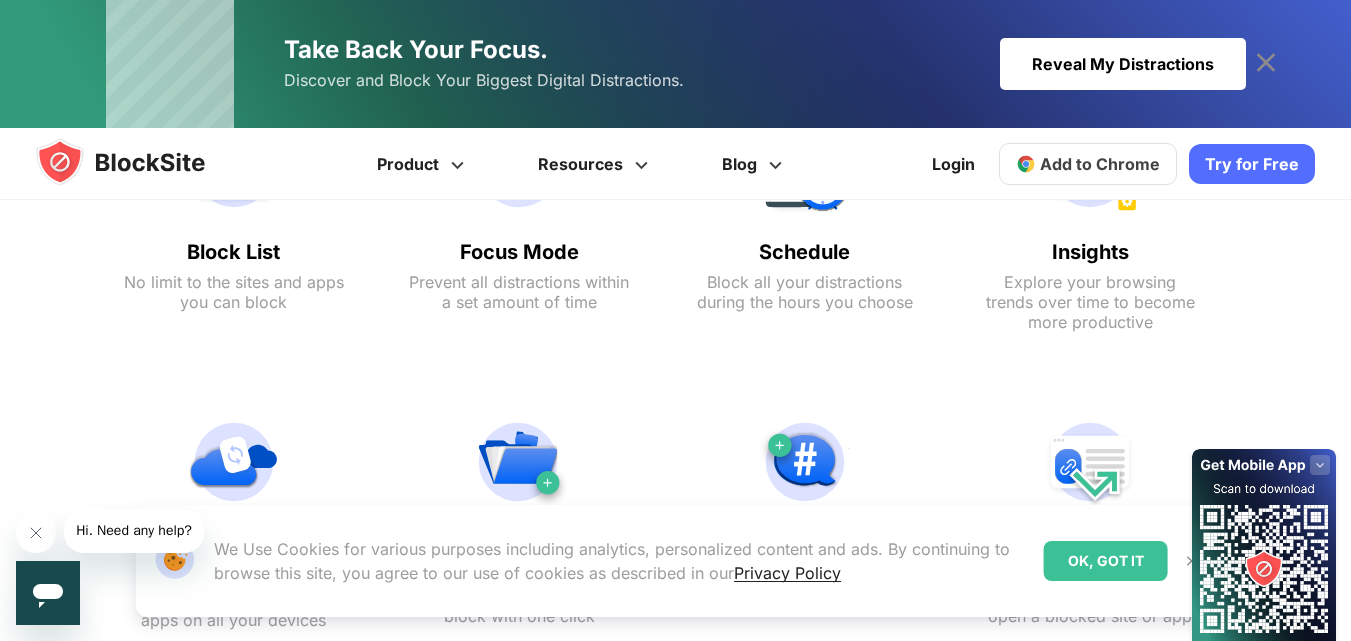 click on "Block List
No limit to the sites and apps you can block" at bounding box center (234, 226) 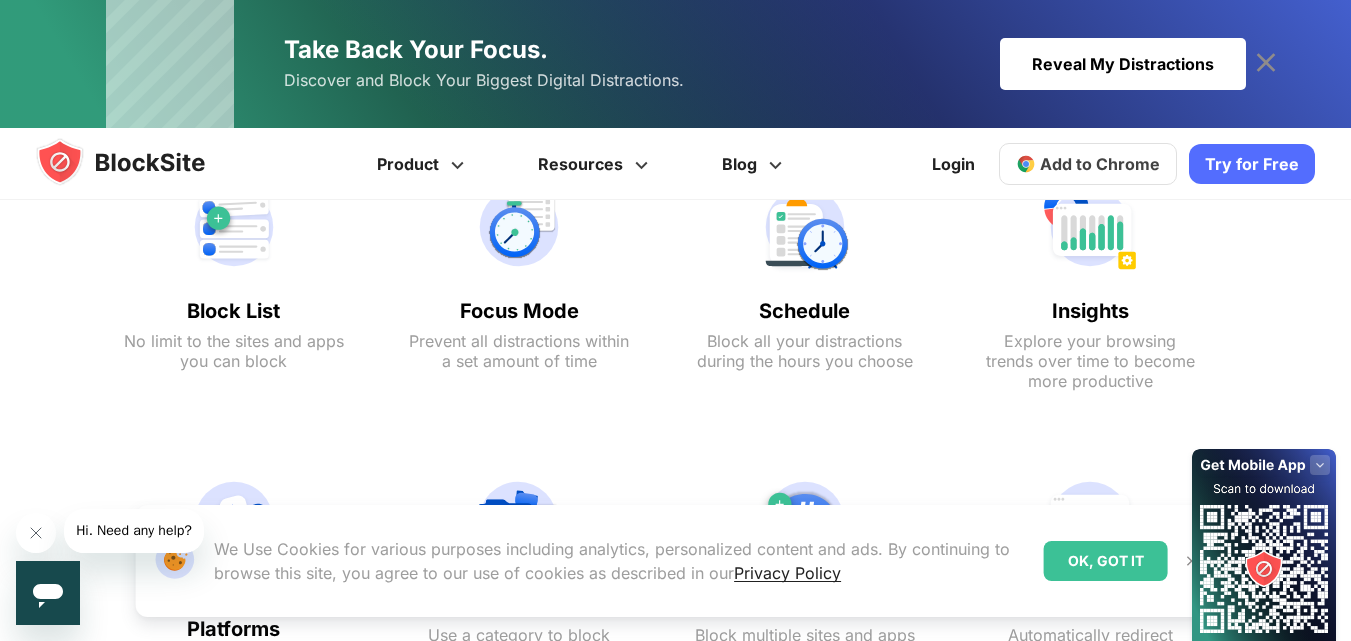 scroll, scrollTop: 1000, scrollLeft: 0, axis: vertical 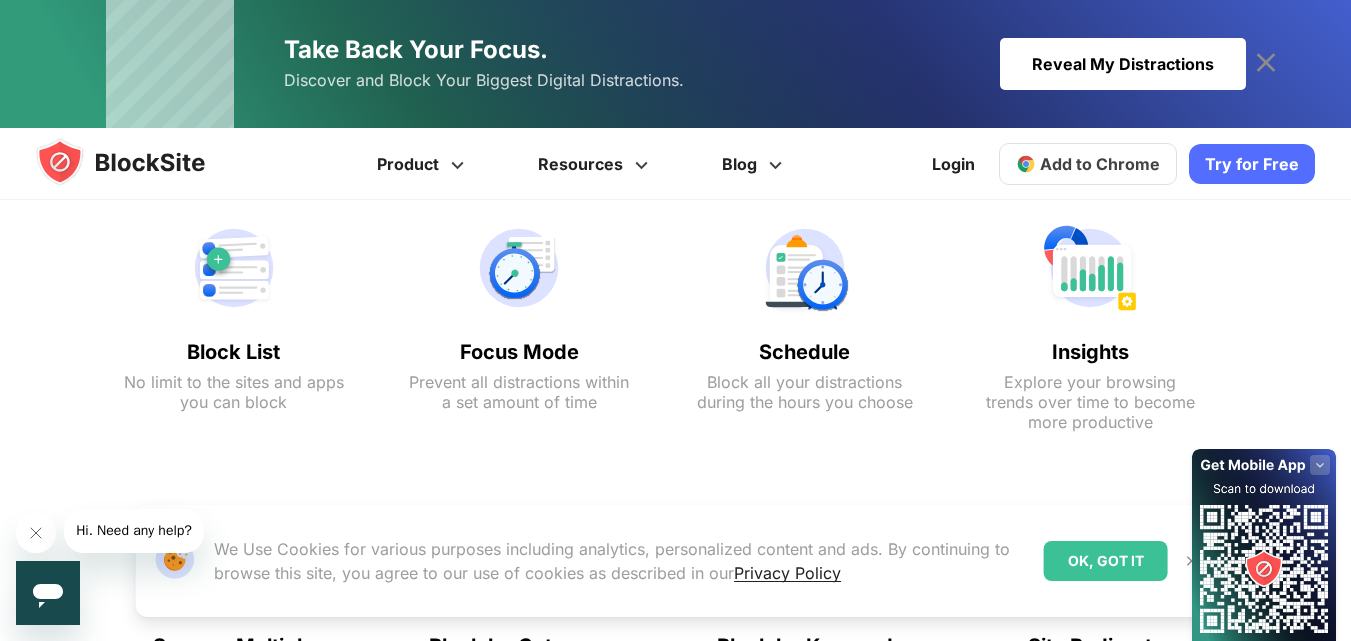 click at bounding box center [234, 268] 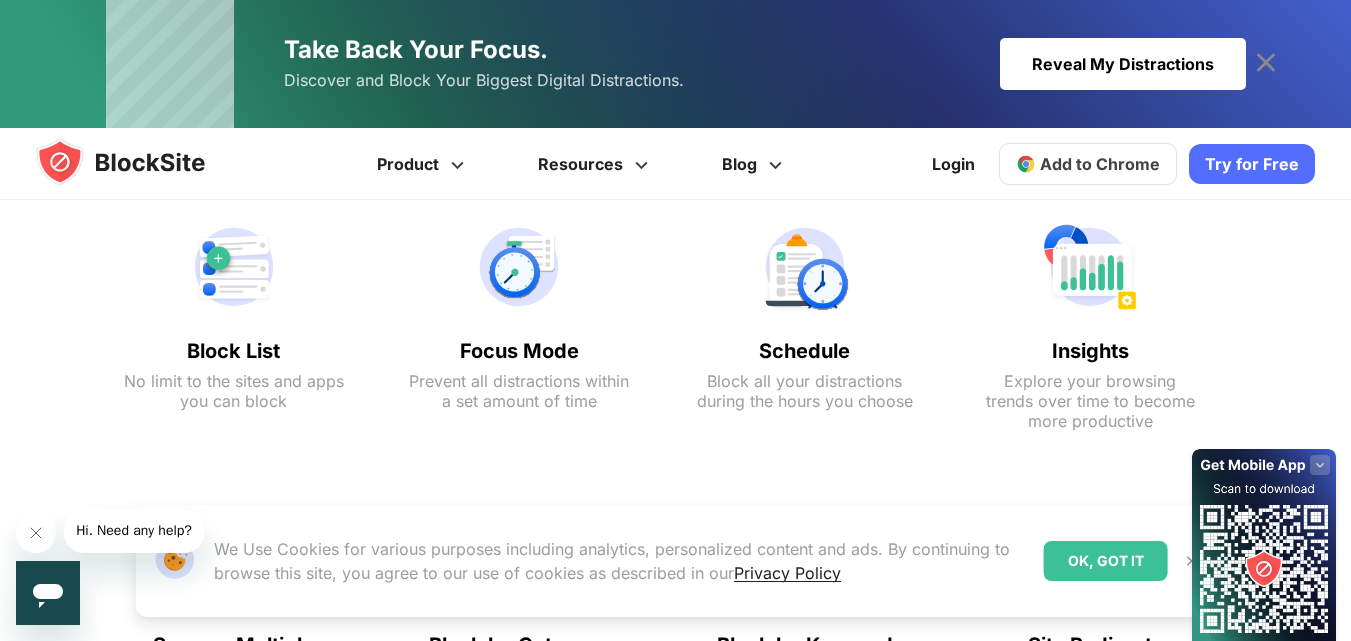click on "Block List" at bounding box center [234, 351] 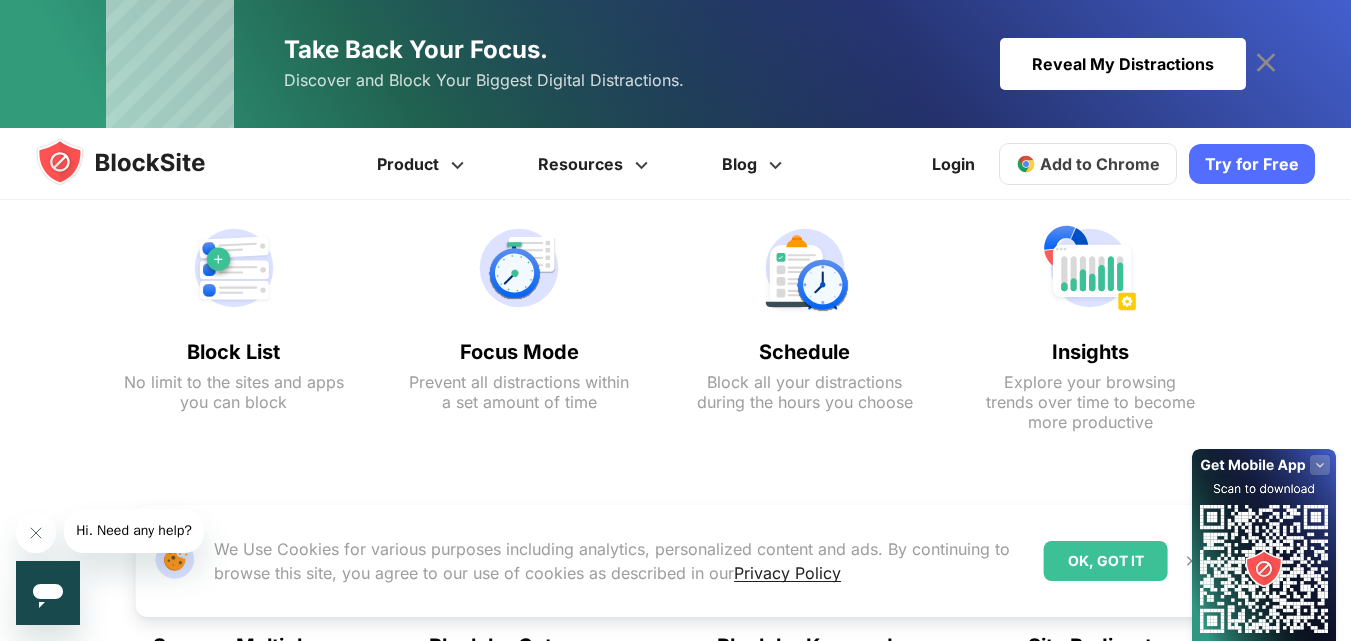 click on "Block List" at bounding box center [234, 352] 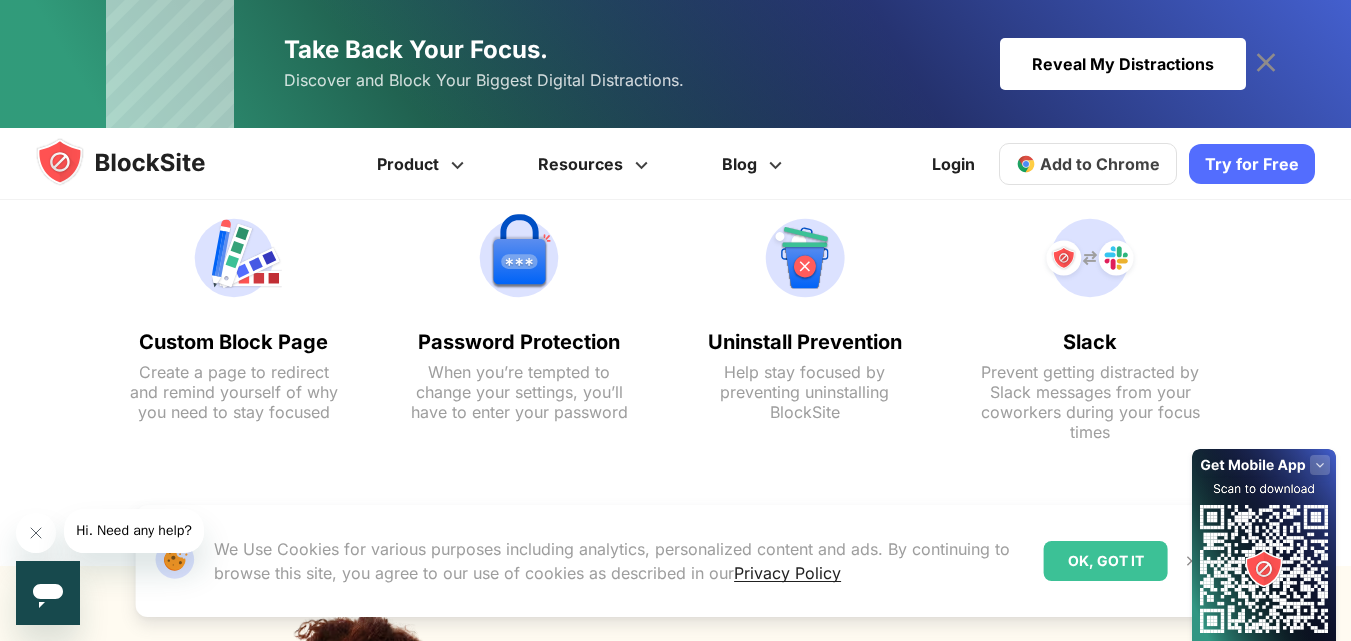 scroll, scrollTop: 1208, scrollLeft: 0, axis: vertical 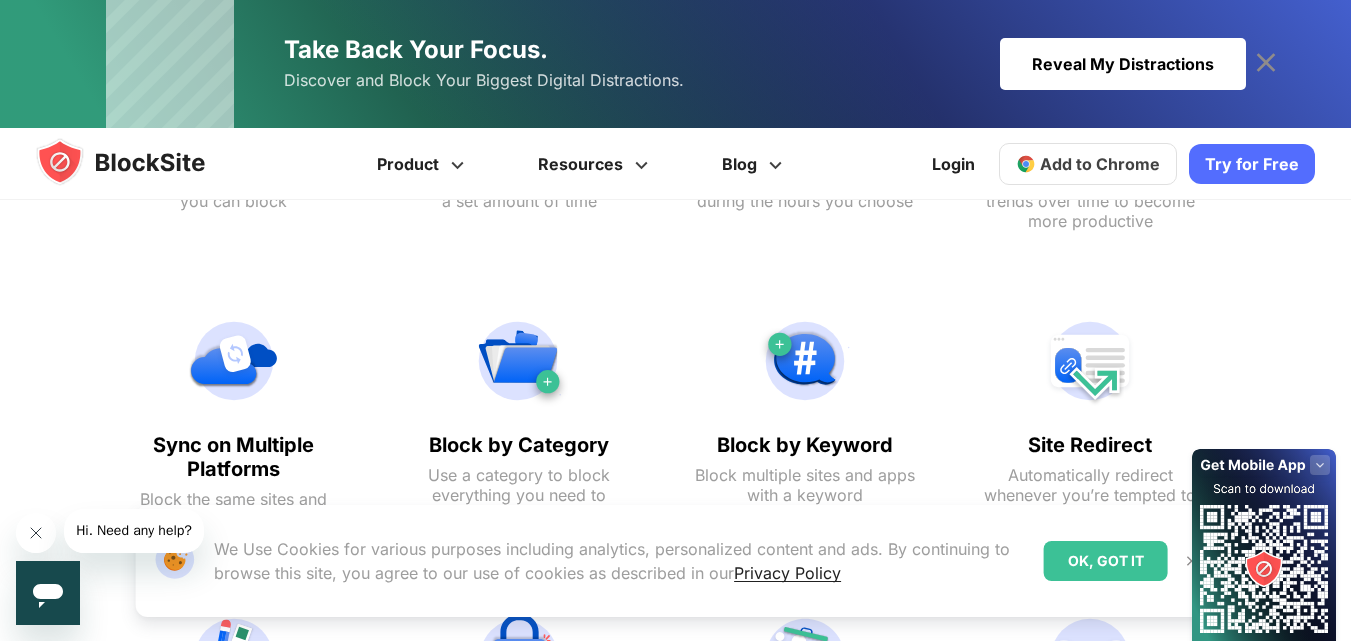click 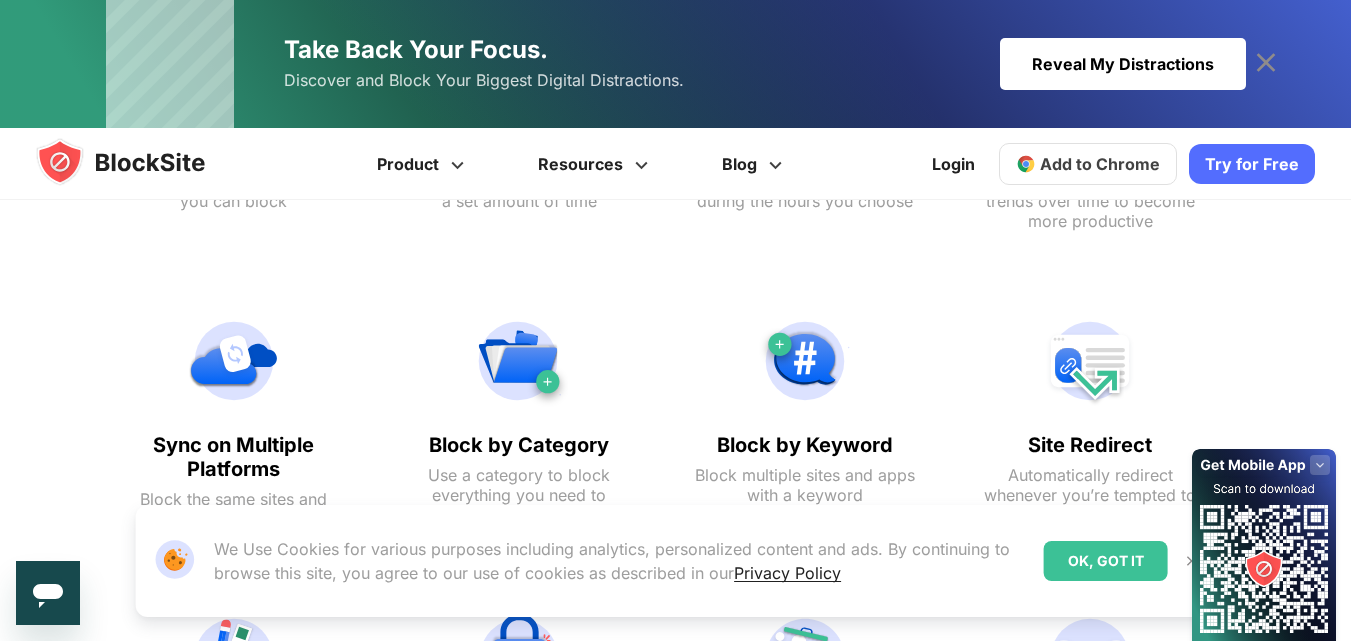click on "OK, GOT IT" at bounding box center [1106, 561] 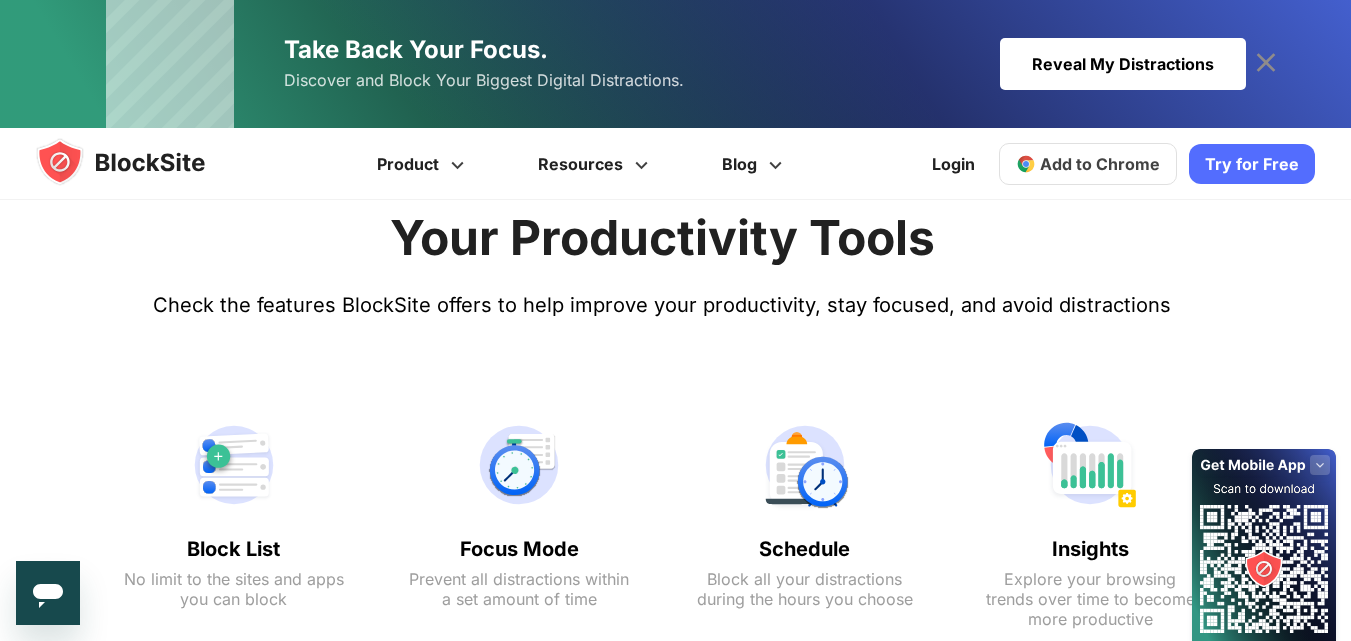 scroll, scrollTop: 808, scrollLeft: 0, axis: vertical 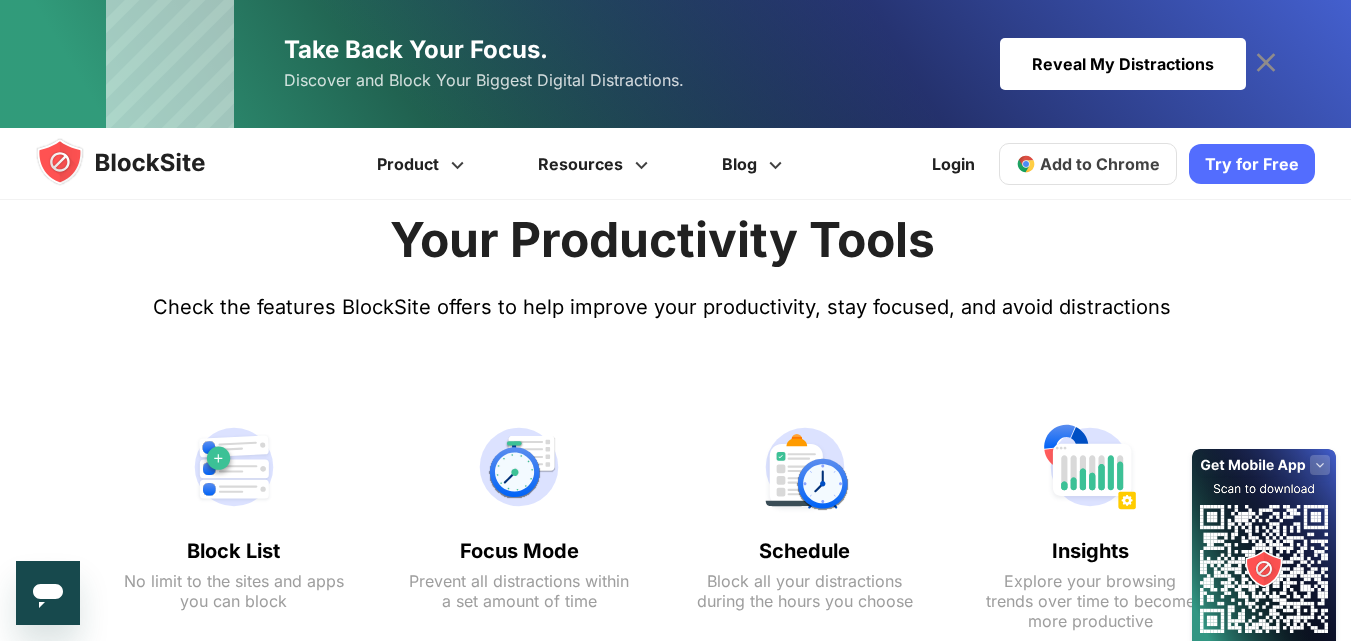 click at bounding box center (234, 467) 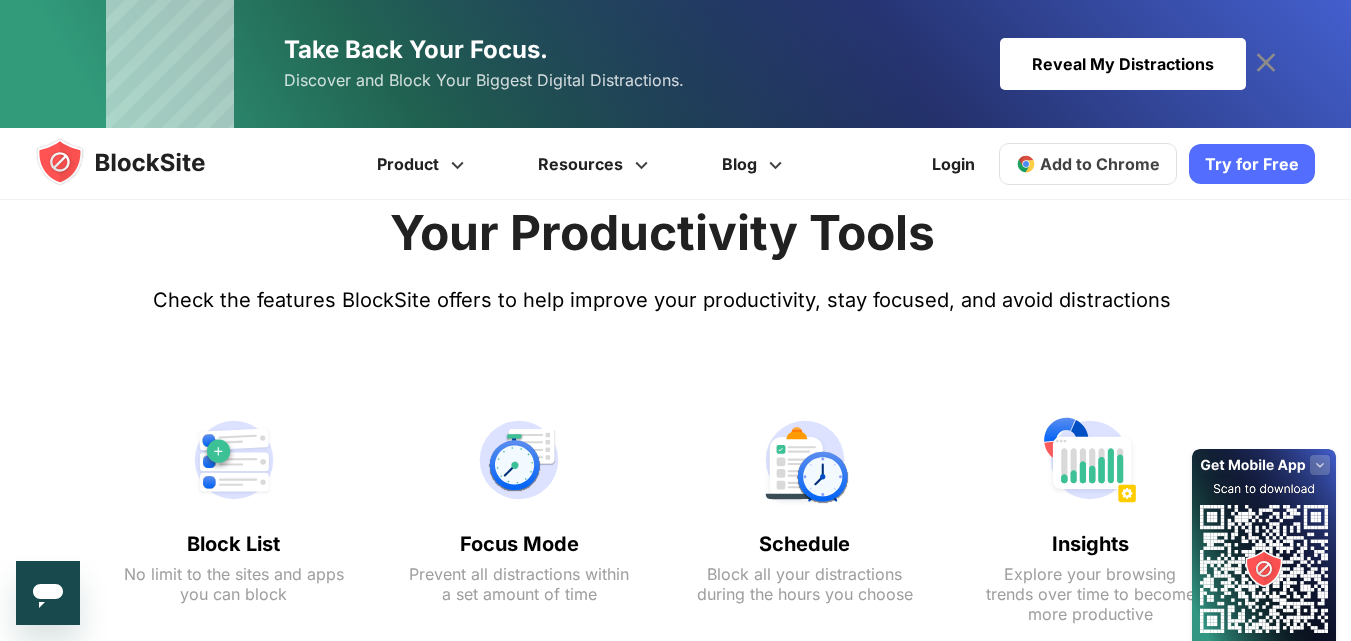 drag, startPoint x: 292, startPoint y: 596, endPoint x: 239, endPoint y: 583, distance: 54.571056 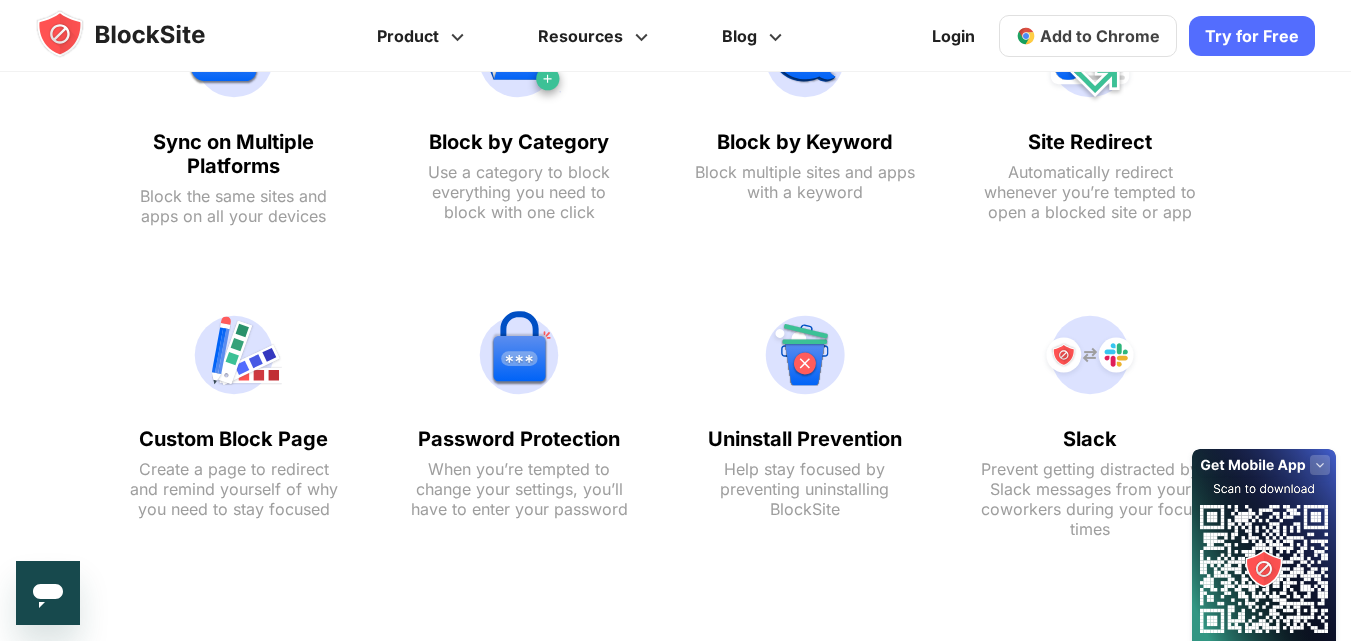 scroll, scrollTop: 1408, scrollLeft: 0, axis: vertical 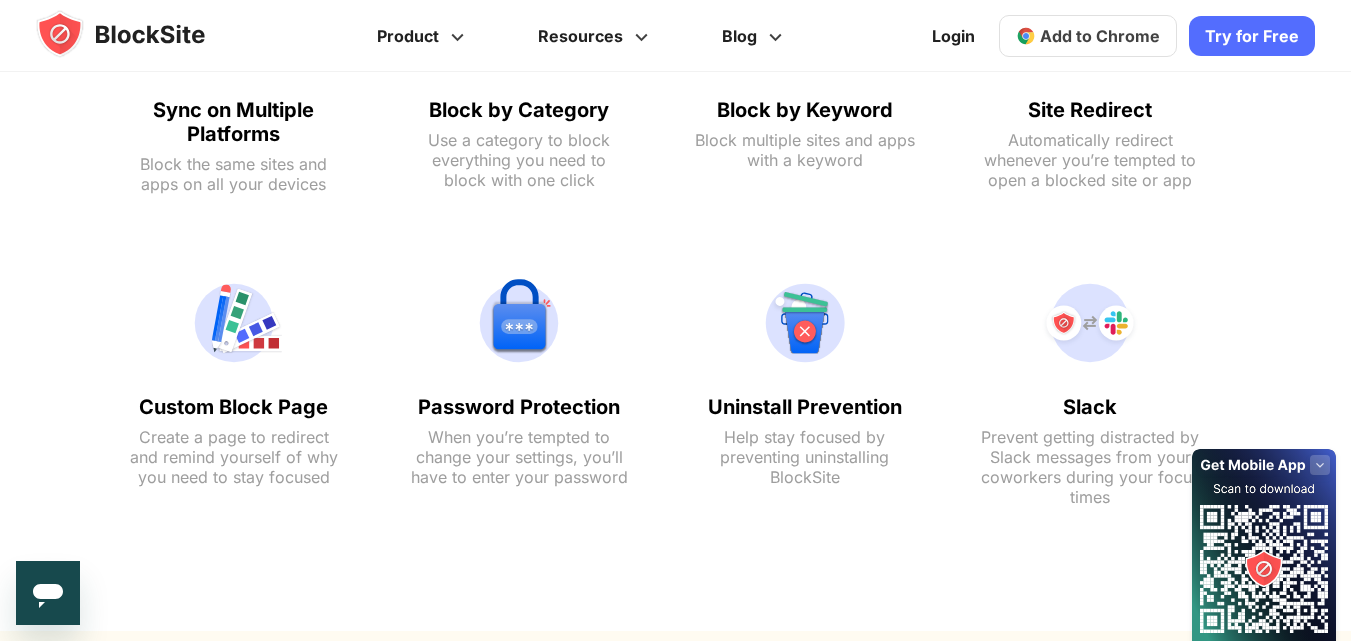 click at bounding box center (234, 323) 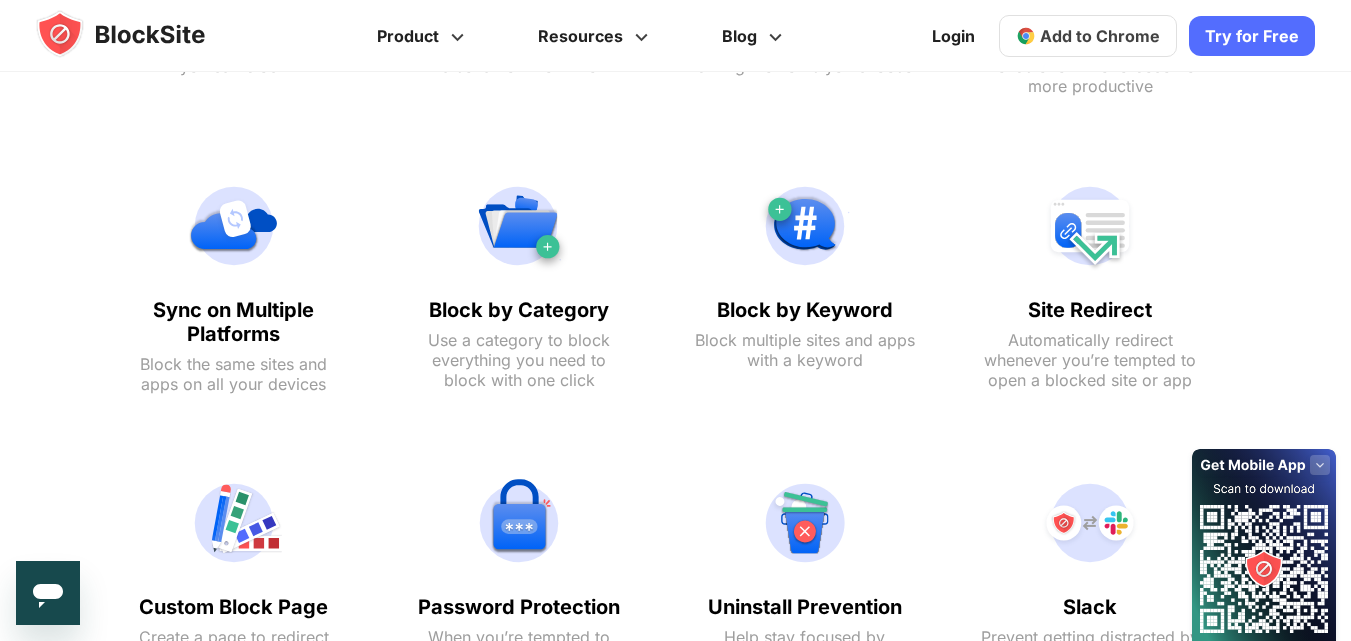 scroll, scrollTop: 1103, scrollLeft: 0, axis: vertical 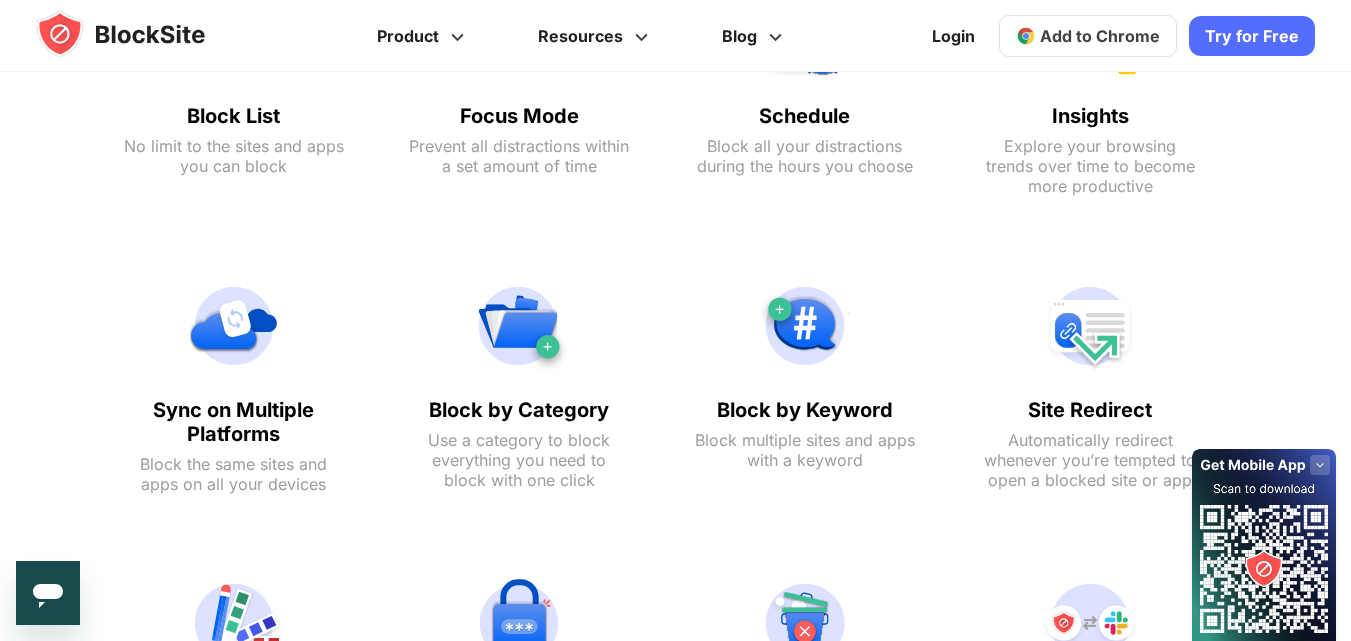 click 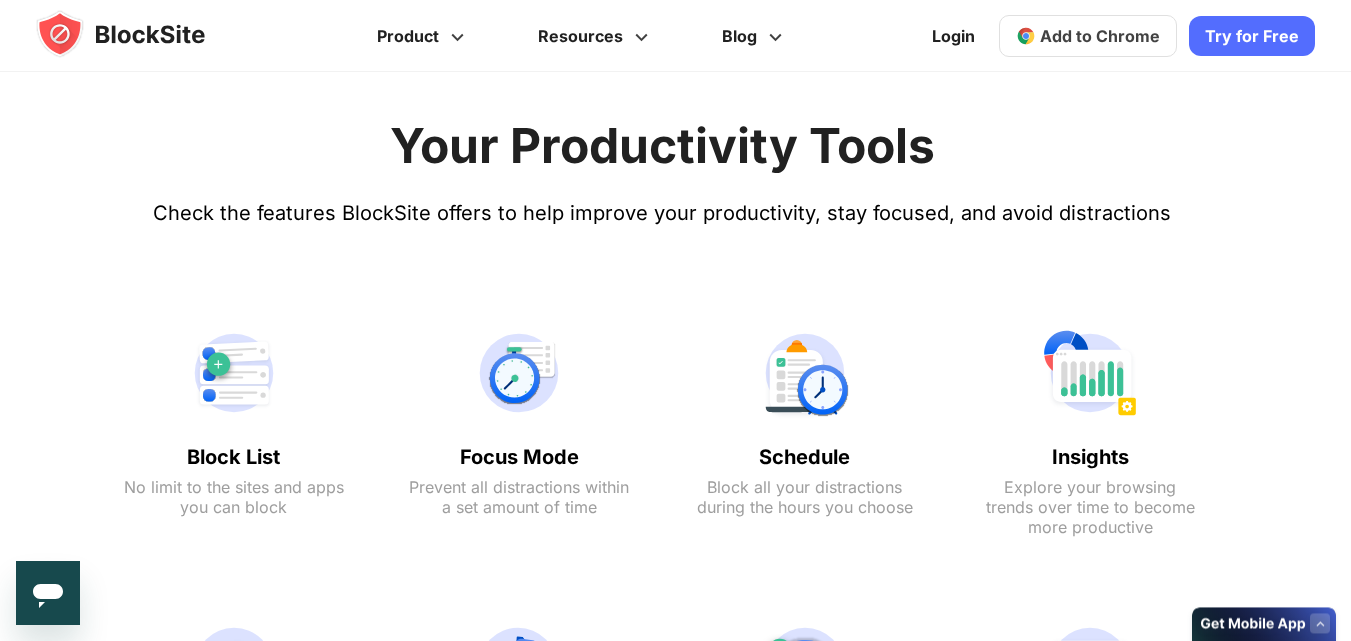 scroll, scrollTop: 603, scrollLeft: 0, axis: vertical 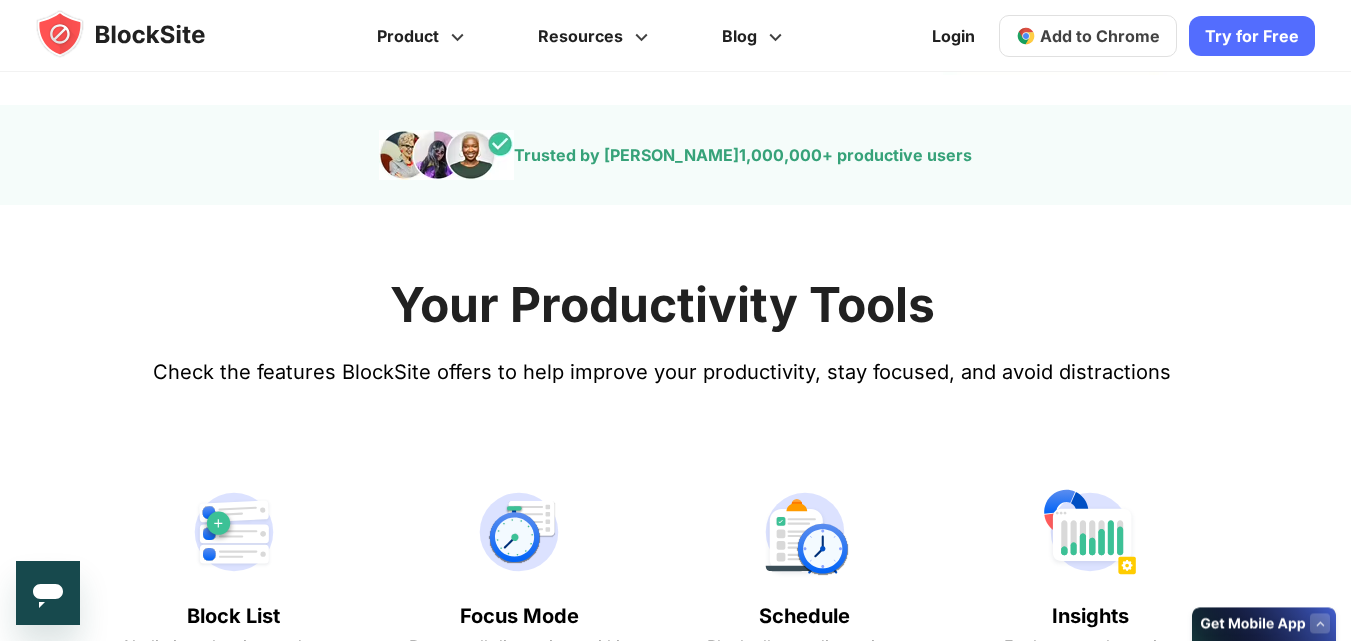 click on "Add to Chrome" at bounding box center (1100, 36) 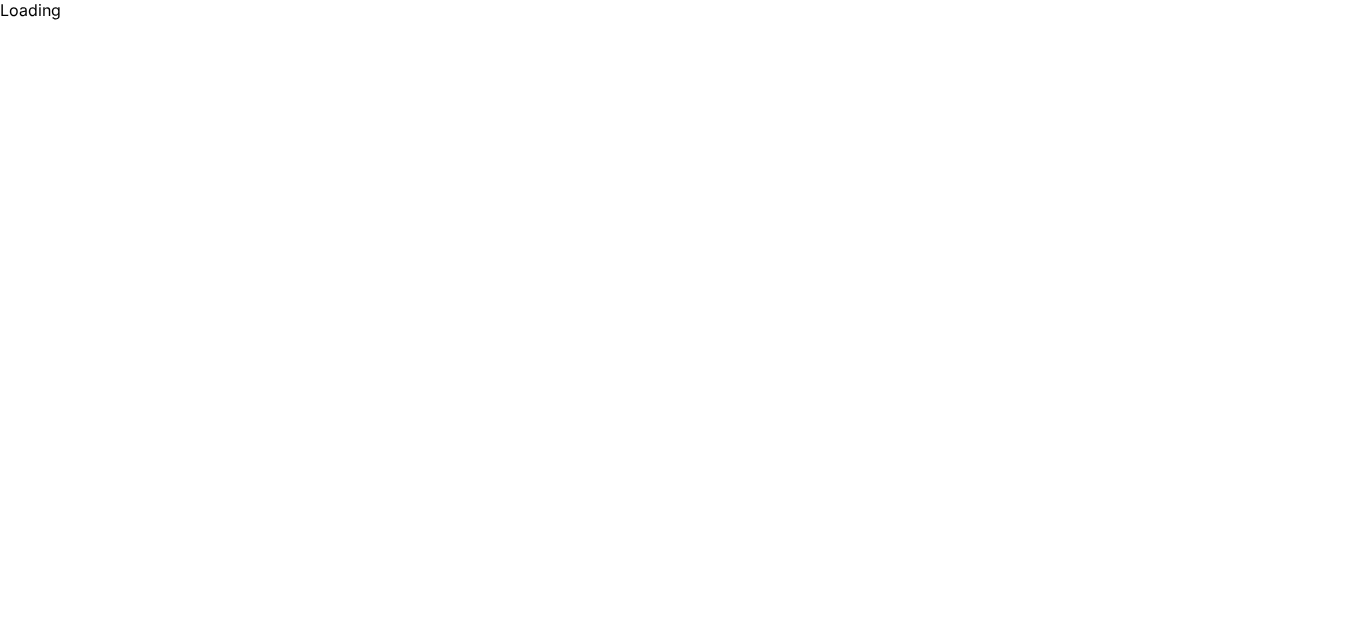 scroll, scrollTop: 0, scrollLeft: 0, axis: both 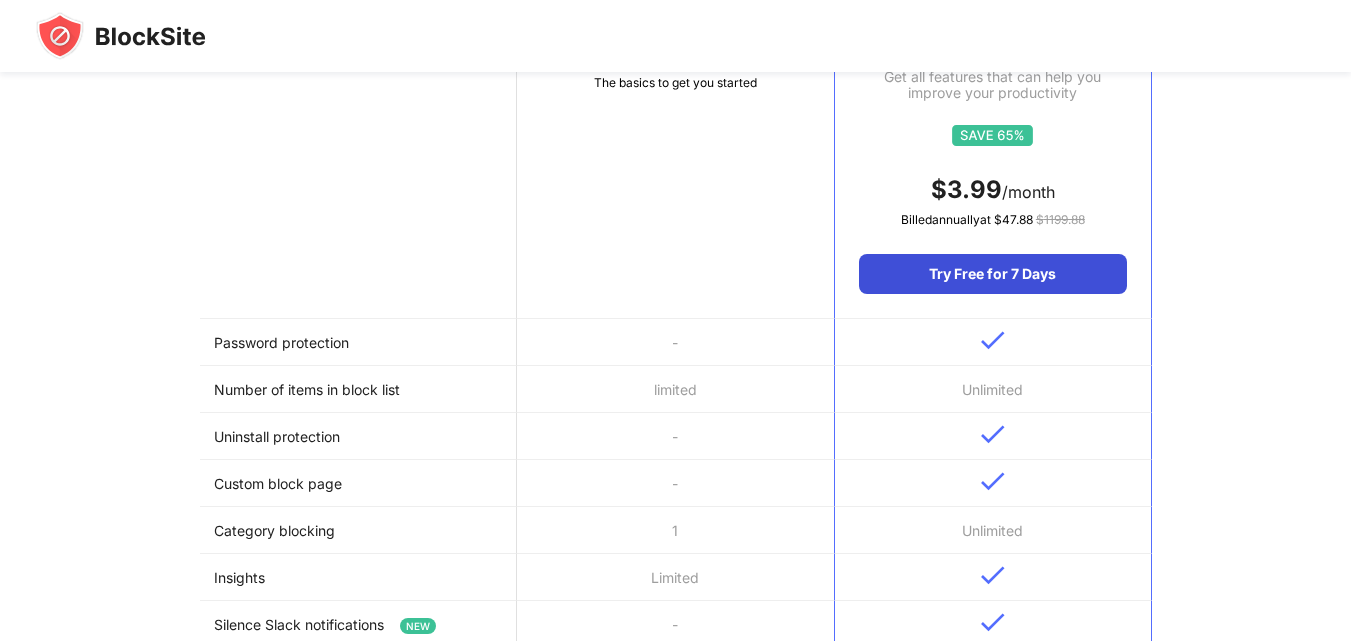 click on "Try Free for 7 Days" at bounding box center (992, 274) 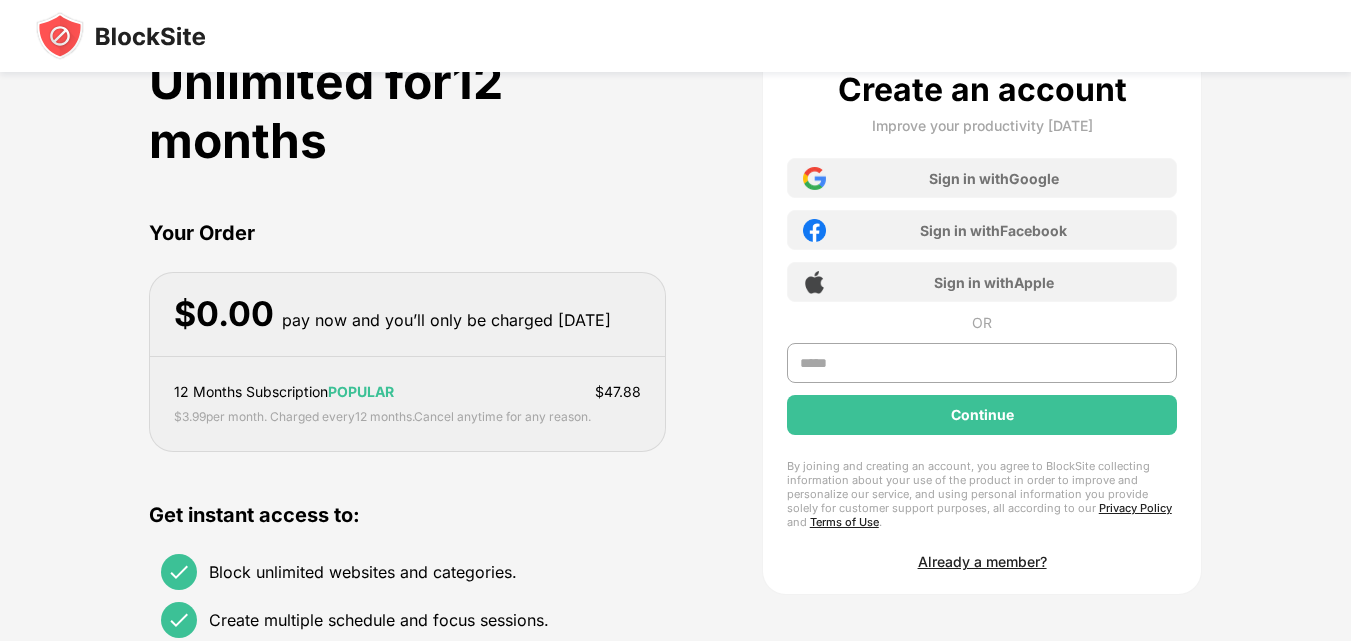 scroll, scrollTop: 0, scrollLeft: 0, axis: both 